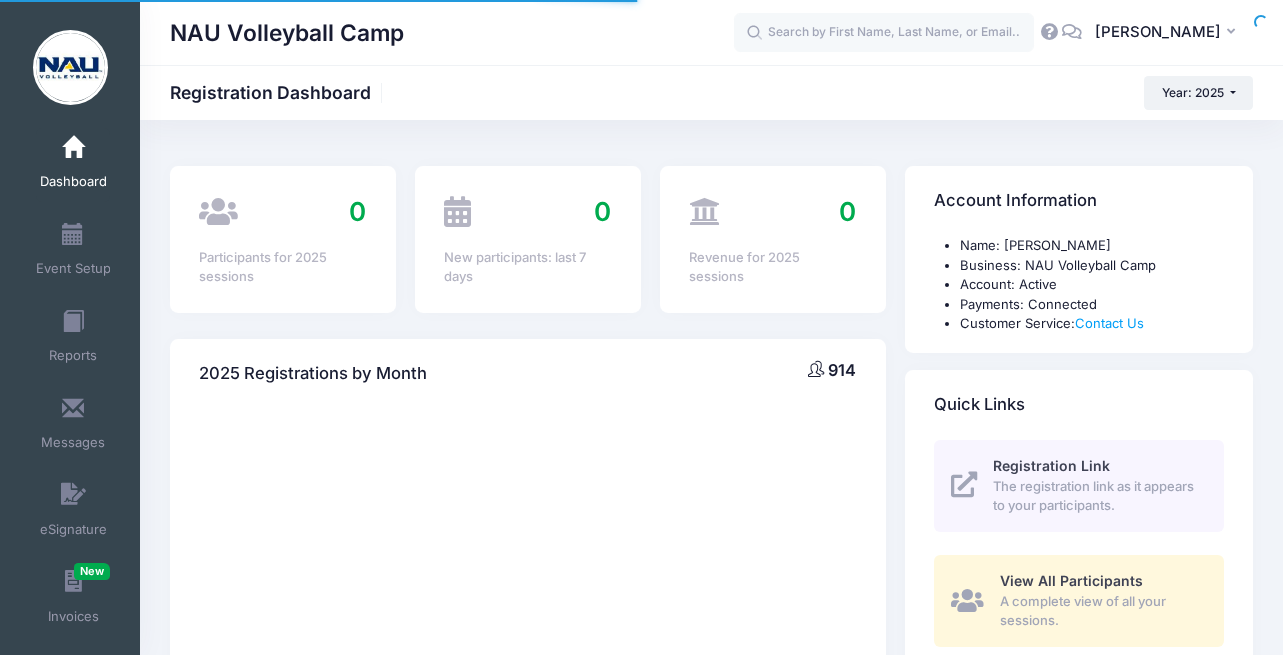 scroll, scrollTop: 0, scrollLeft: 0, axis: both 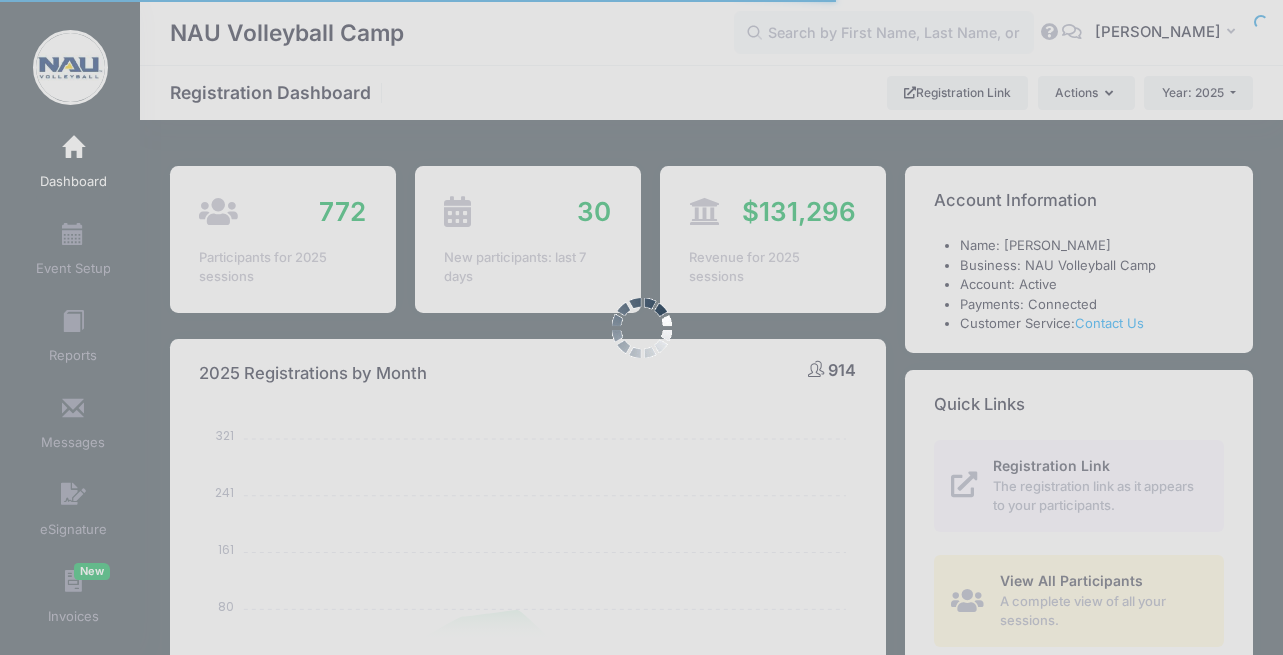 click at bounding box center [641, 327] 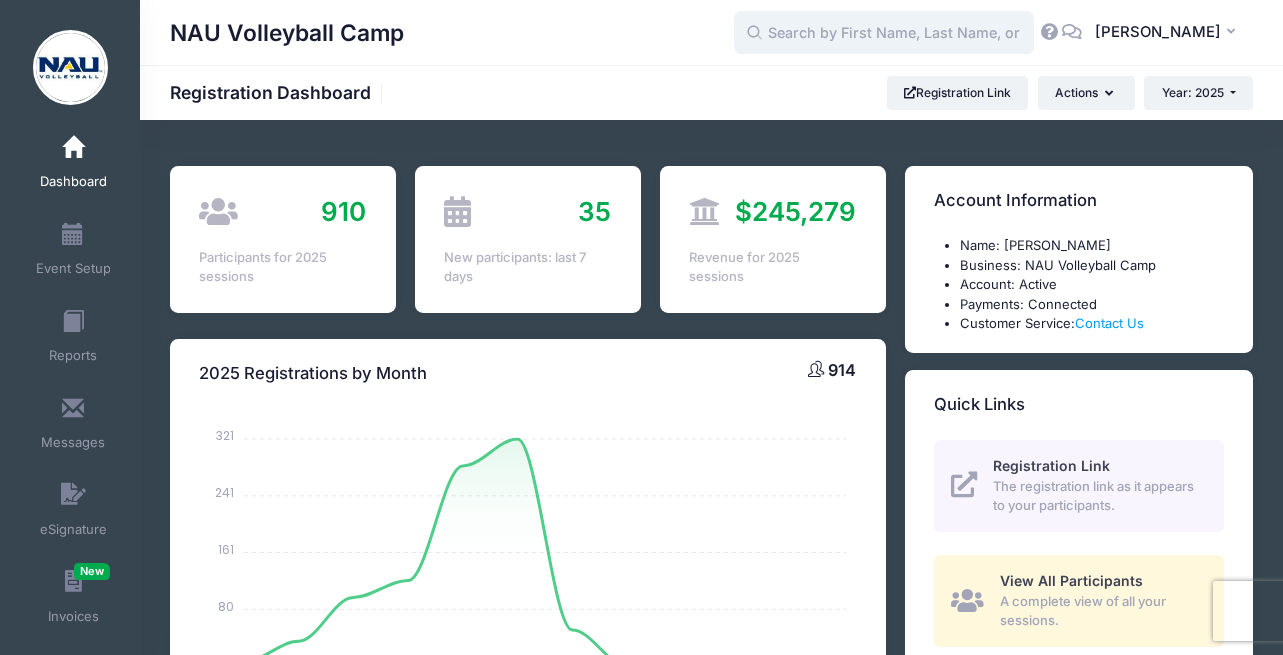 click at bounding box center (884, 32) 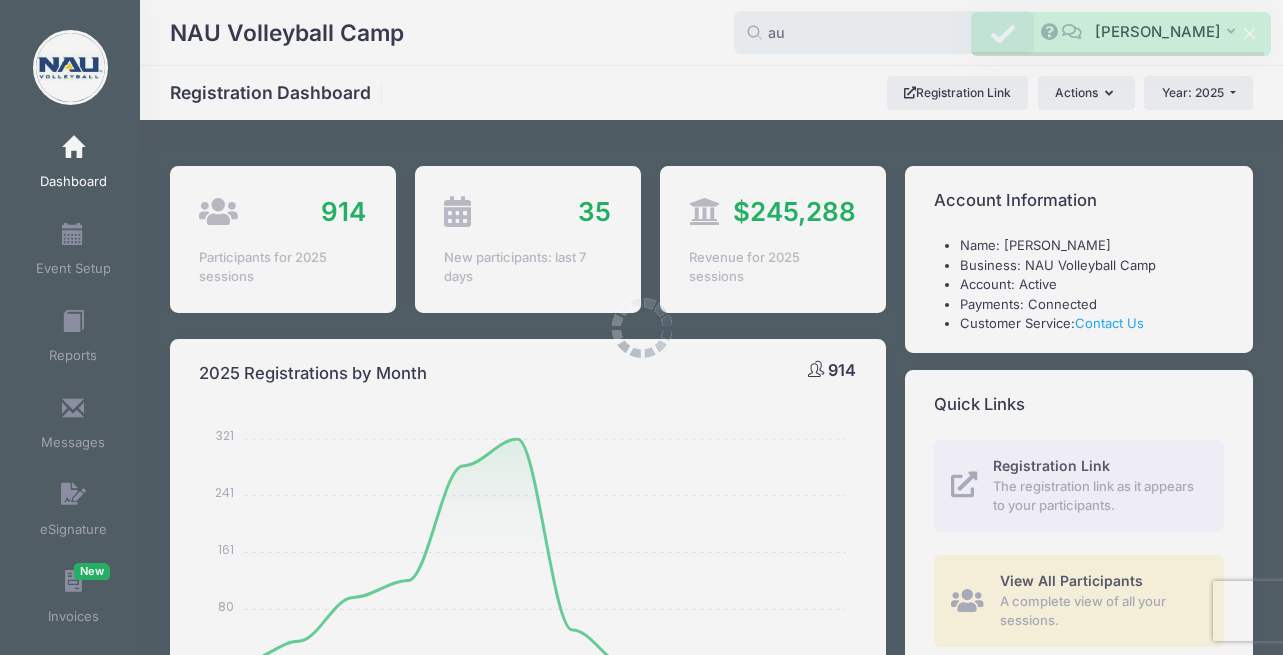type on "a" 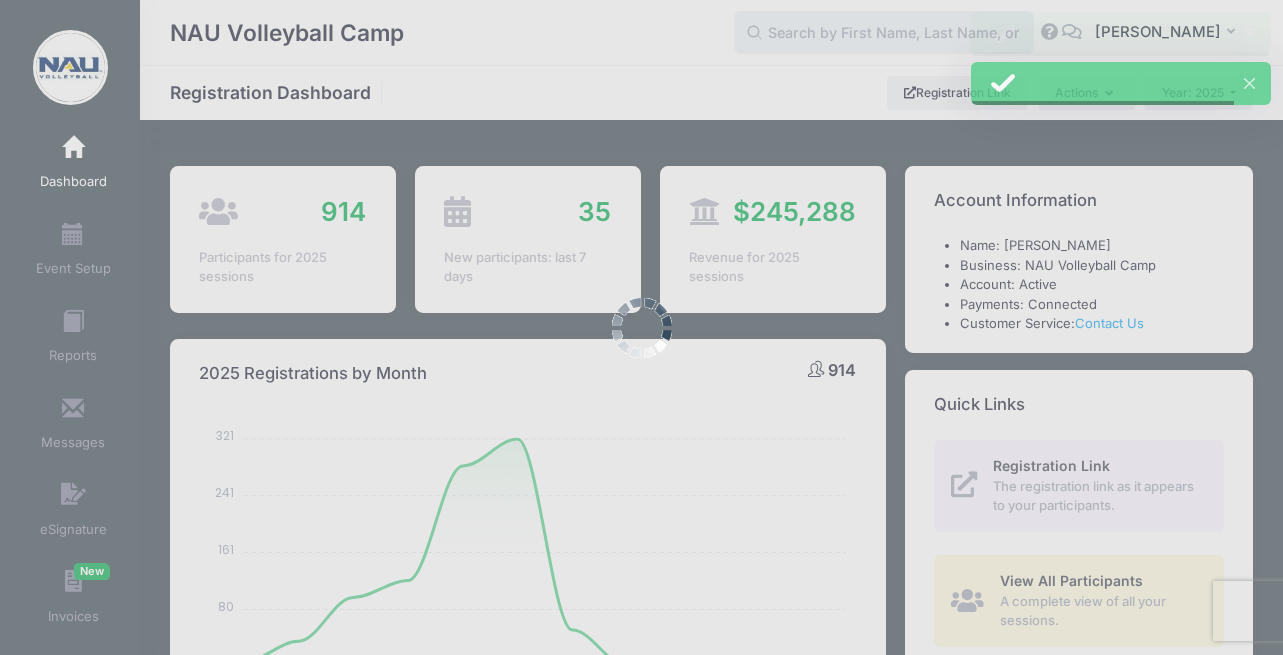 paste on "ahoughton10@gmail.com" 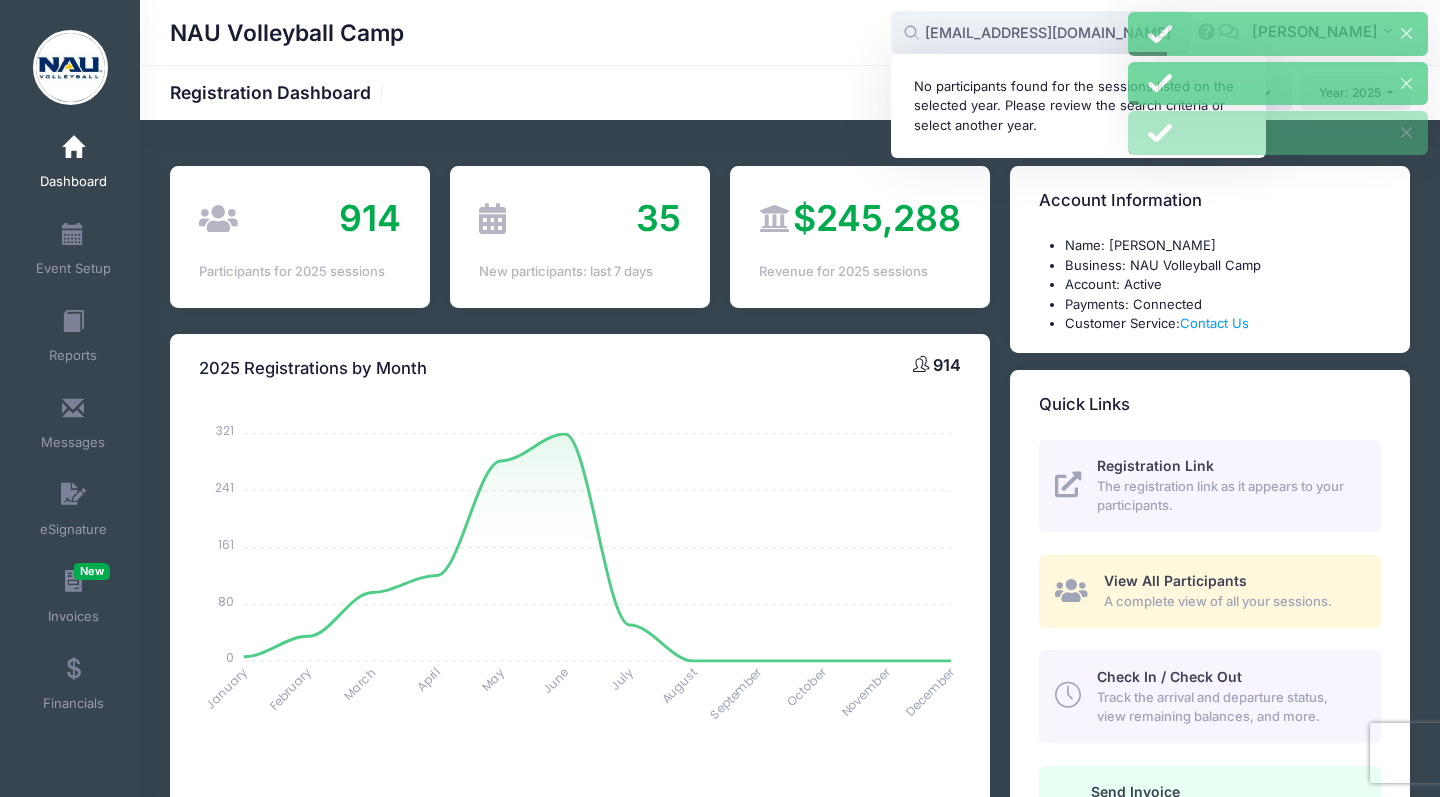 type on "ahoughton10@gmail.com" 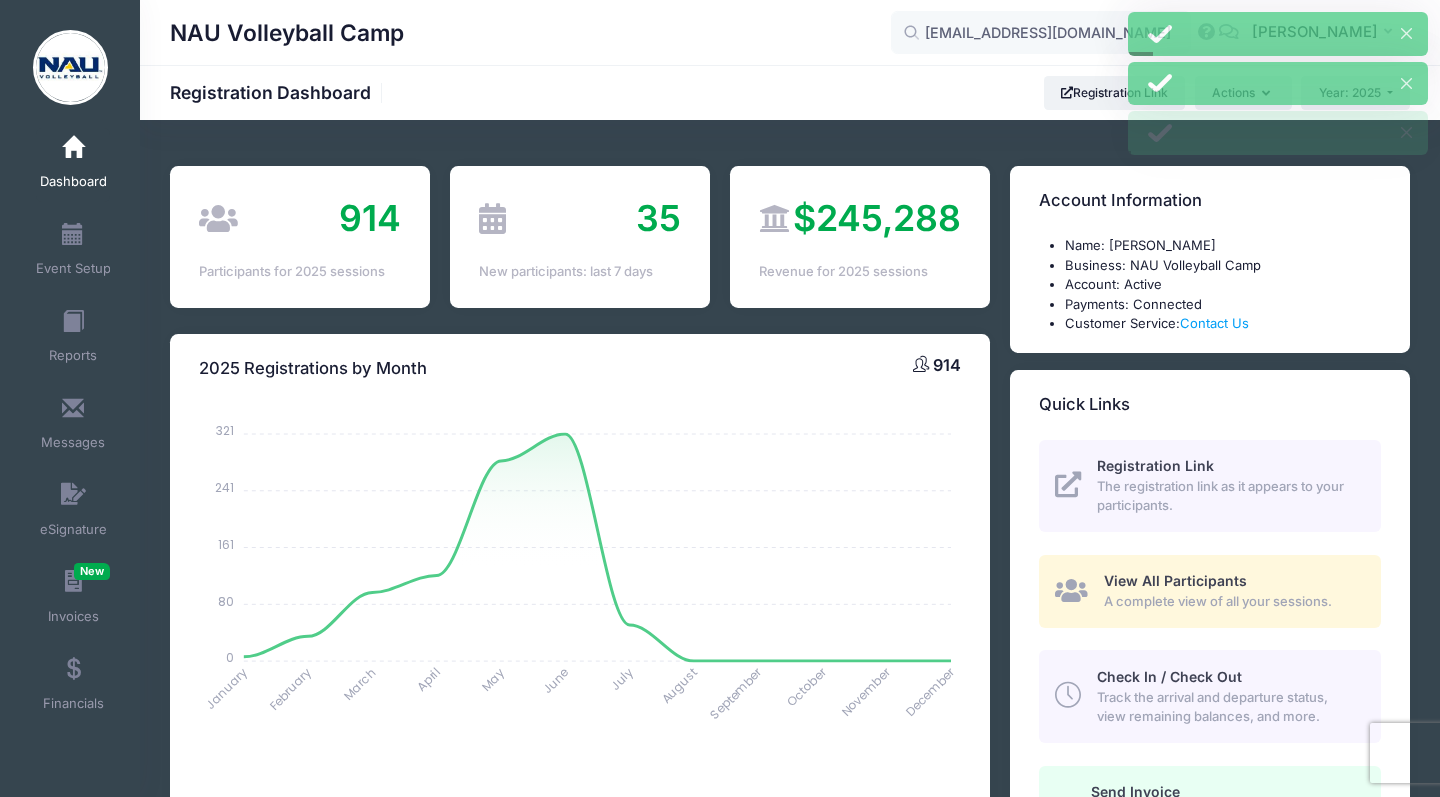 click on "NAU Volleyball Camp
ahoughton10@gmail.com No participants found for the sessions listed on the selected year. Please review the search criteria or select another year.
CM" at bounding box center (790, 32) 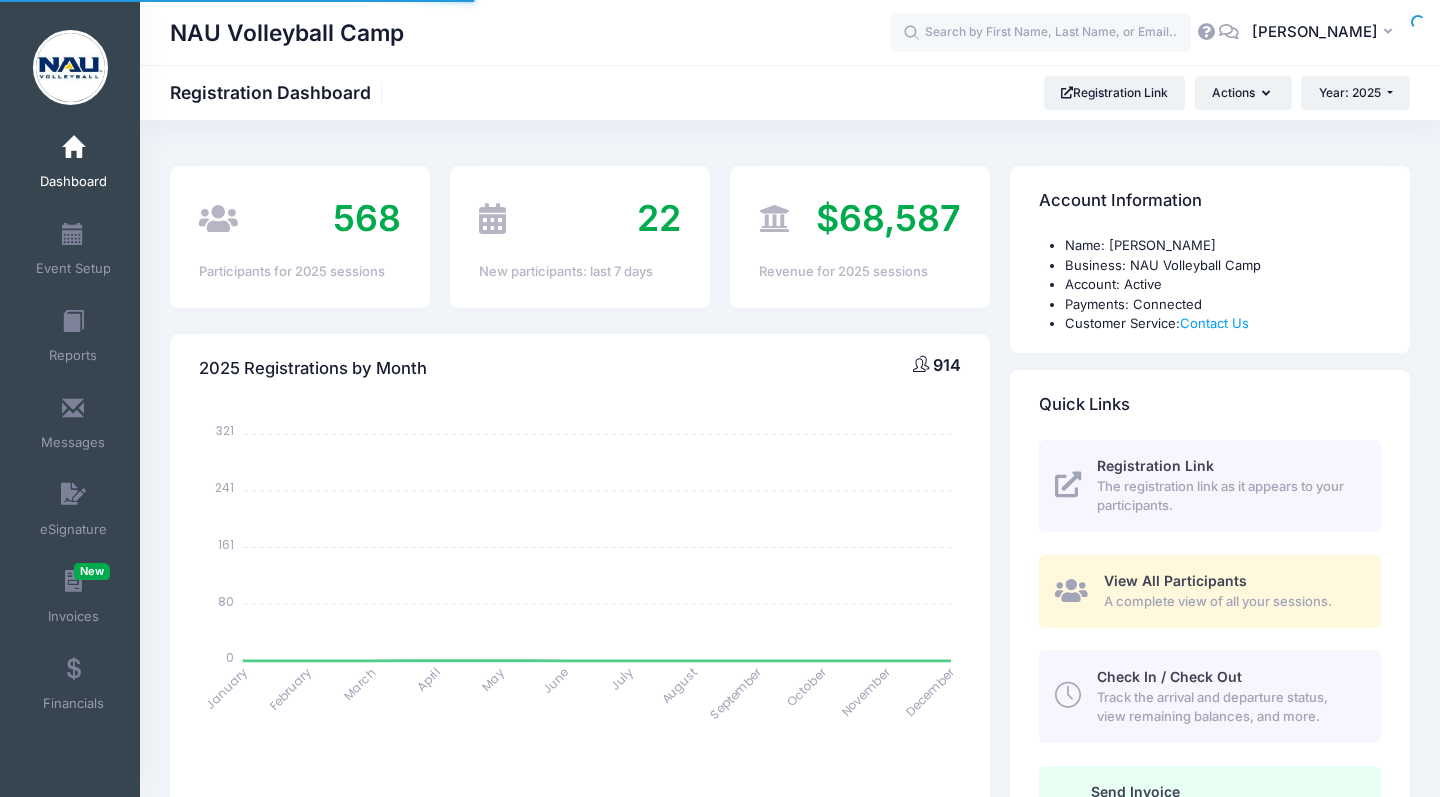 scroll, scrollTop: 0, scrollLeft: 0, axis: both 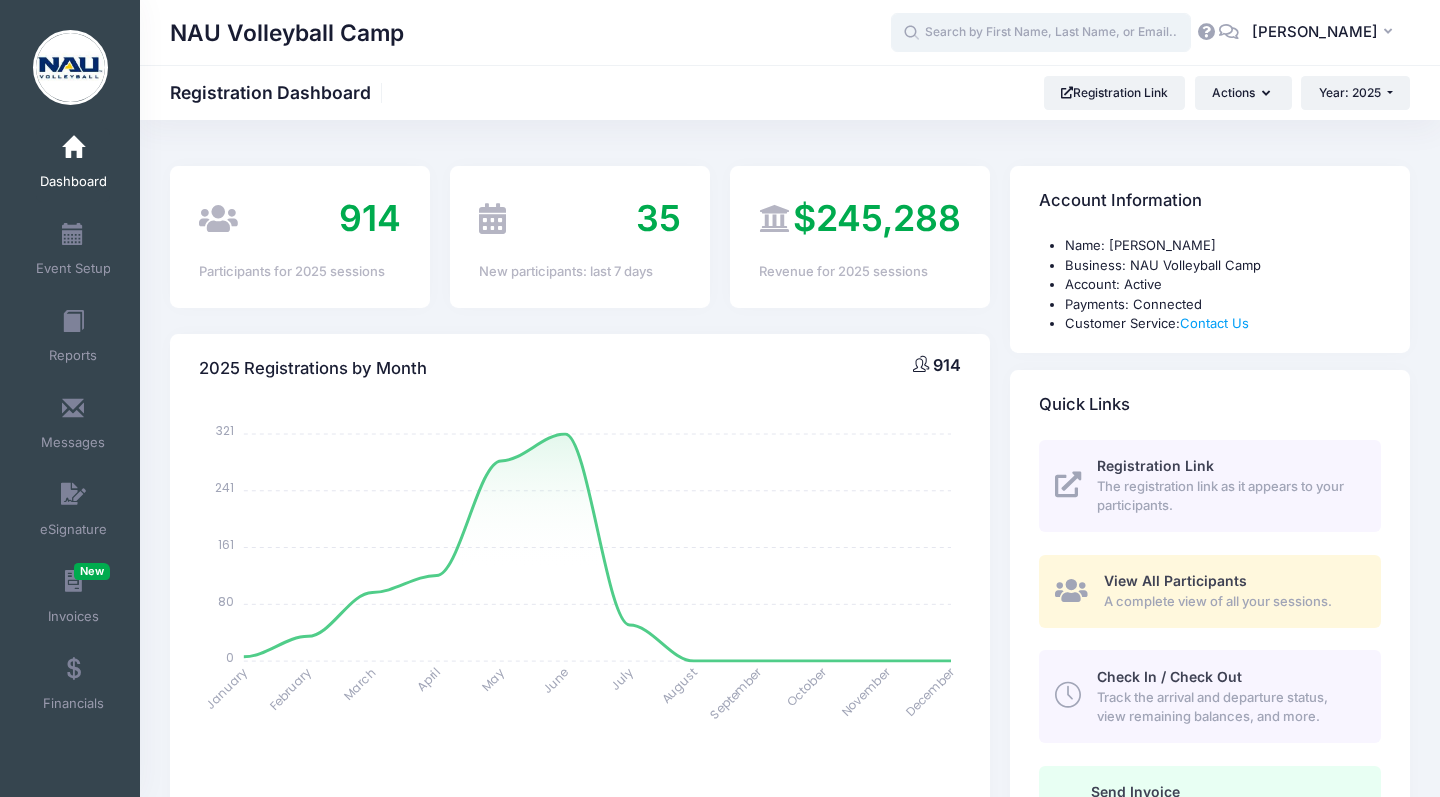 click at bounding box center [1041, 33] 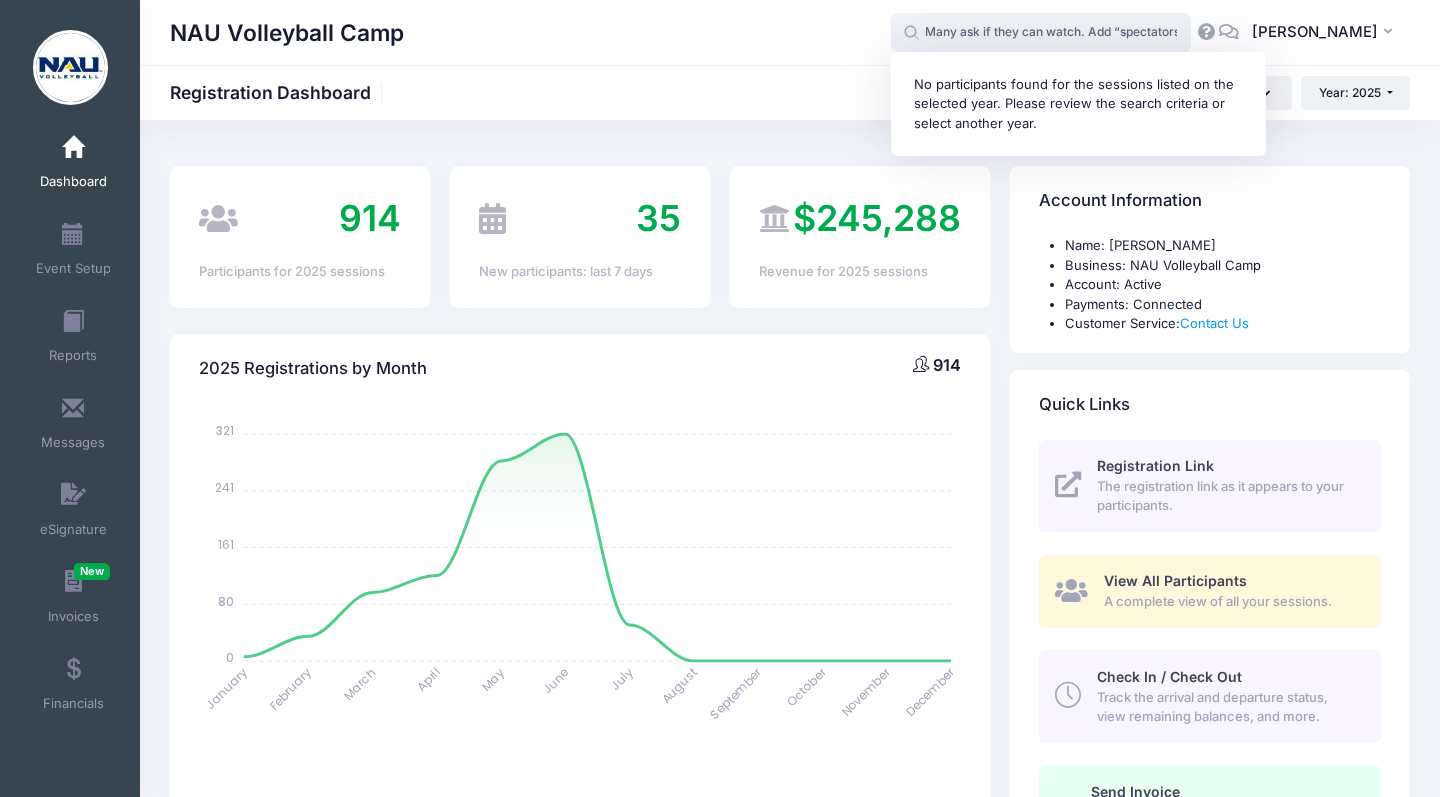 click on "Many ask if they can watch. Add “spectators welcome” to the list/description." at bounding box center (1041, 33) 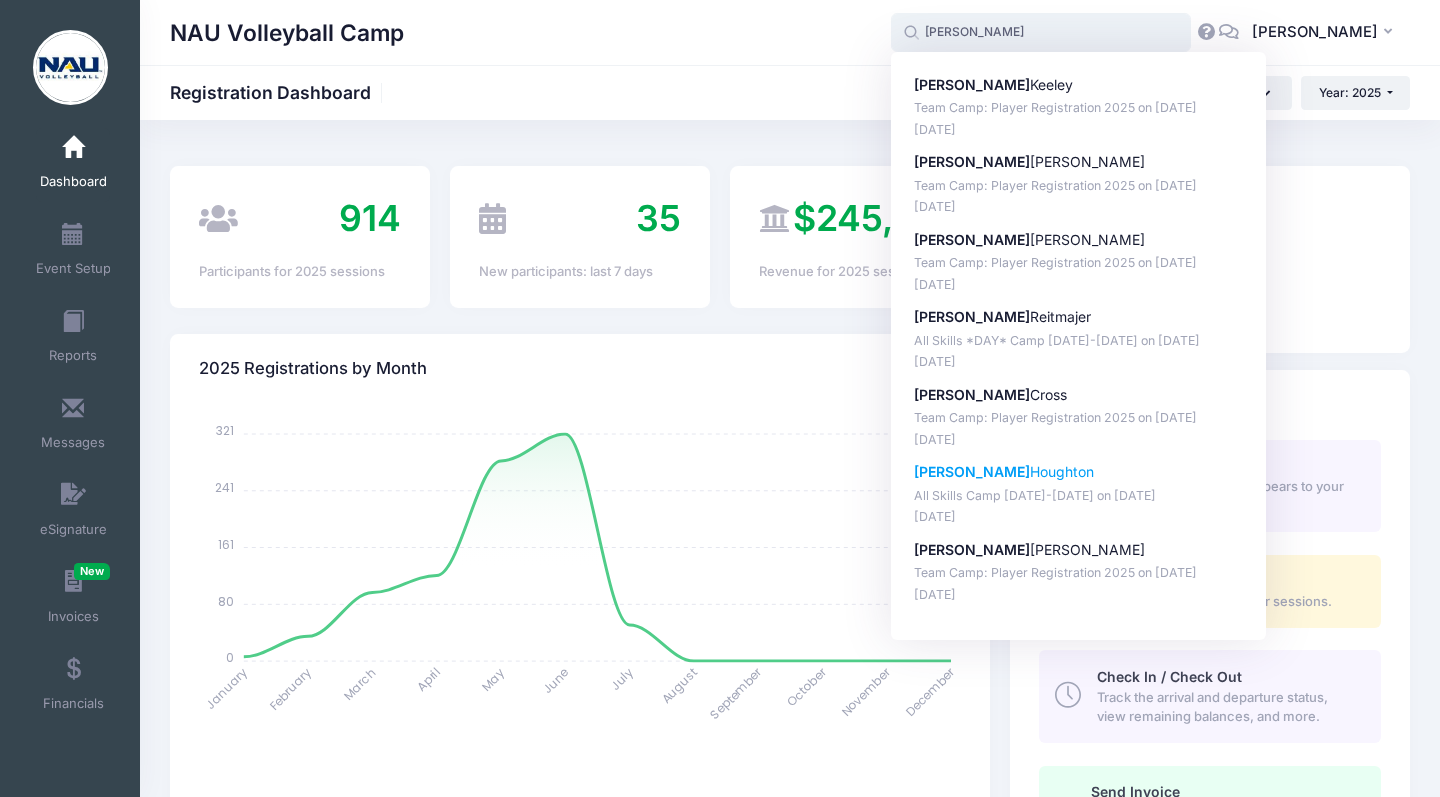 click on "Audrey" 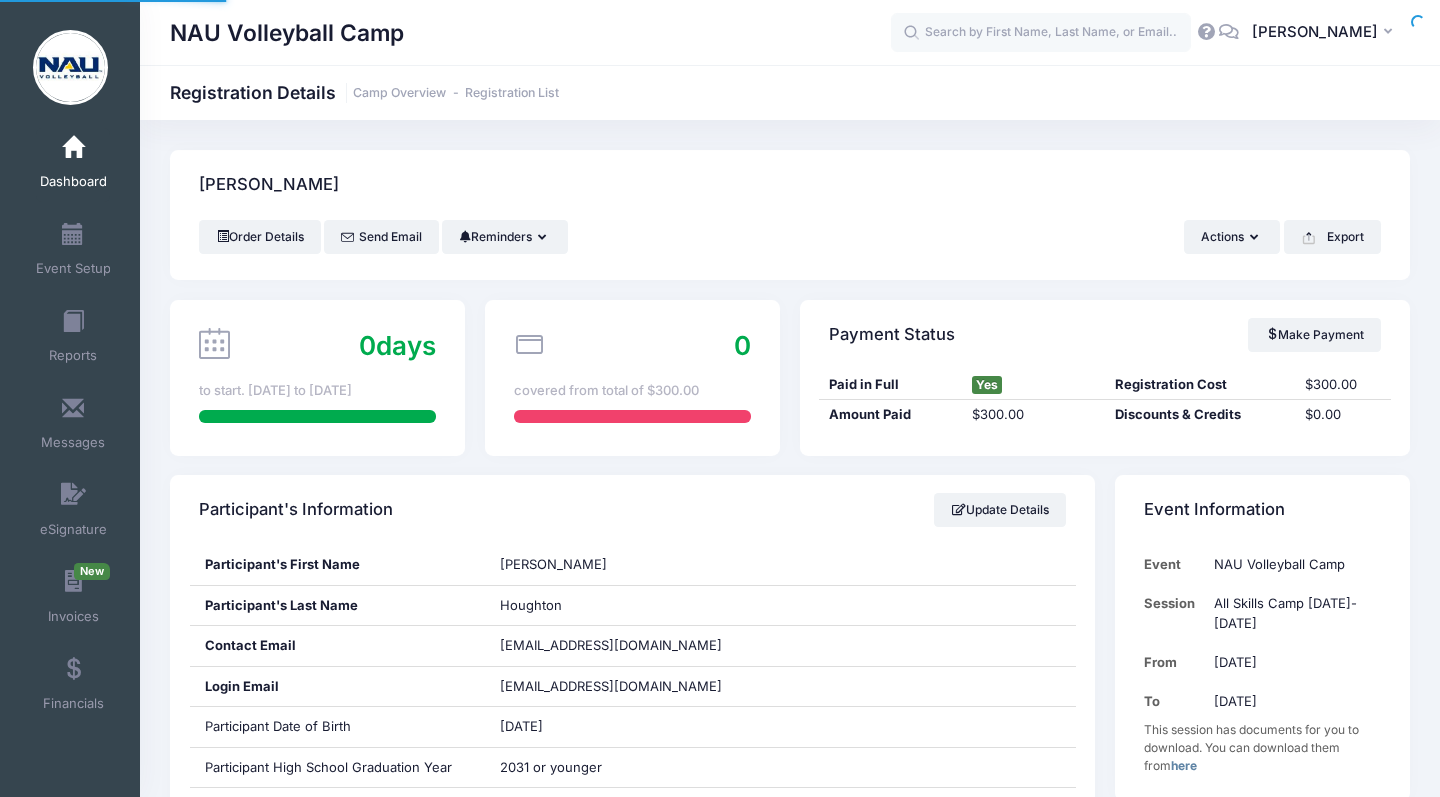 scroll, scrollTop: 0, scrollLeft: 0, axis: both 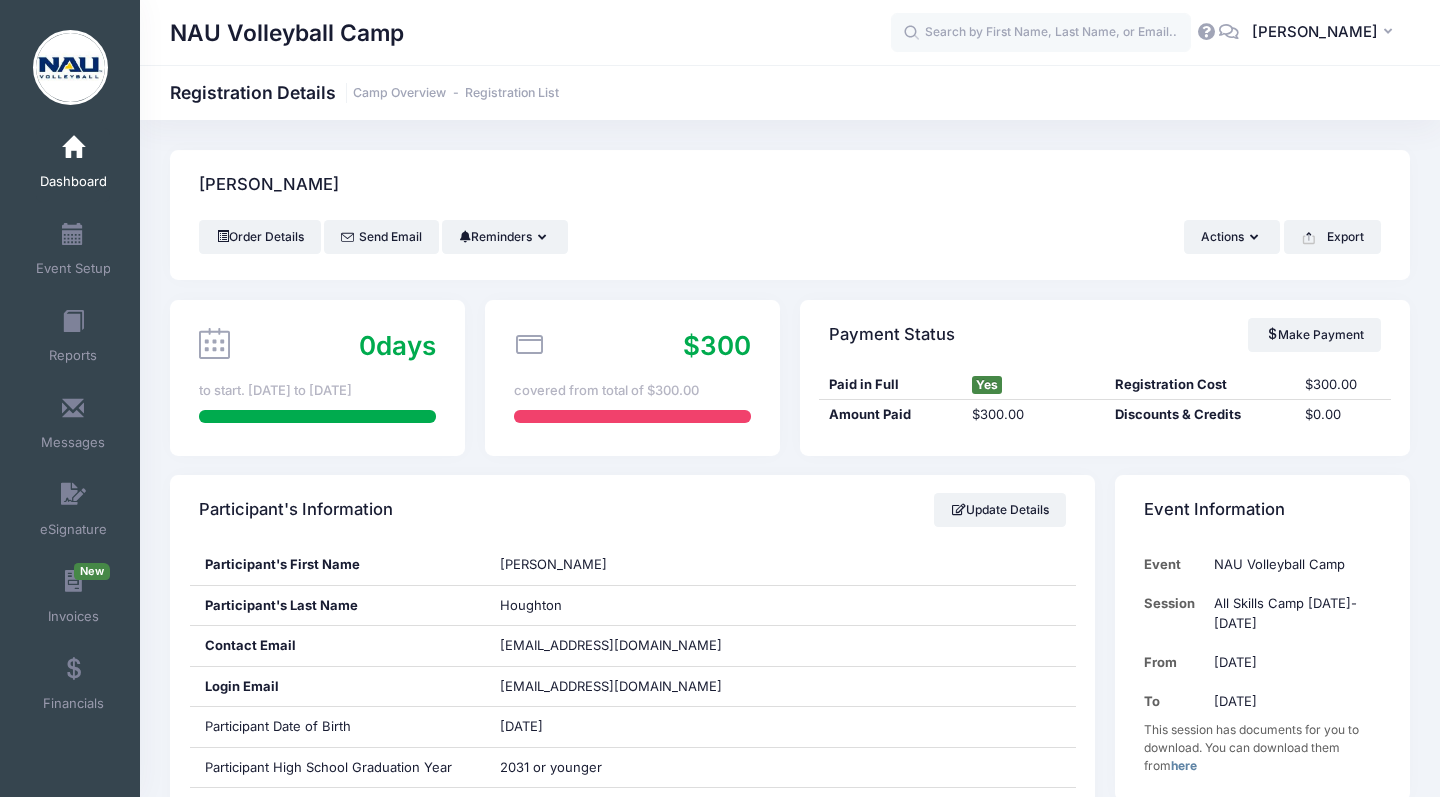 click on "Dashboard" at bounding box center [73, 165] 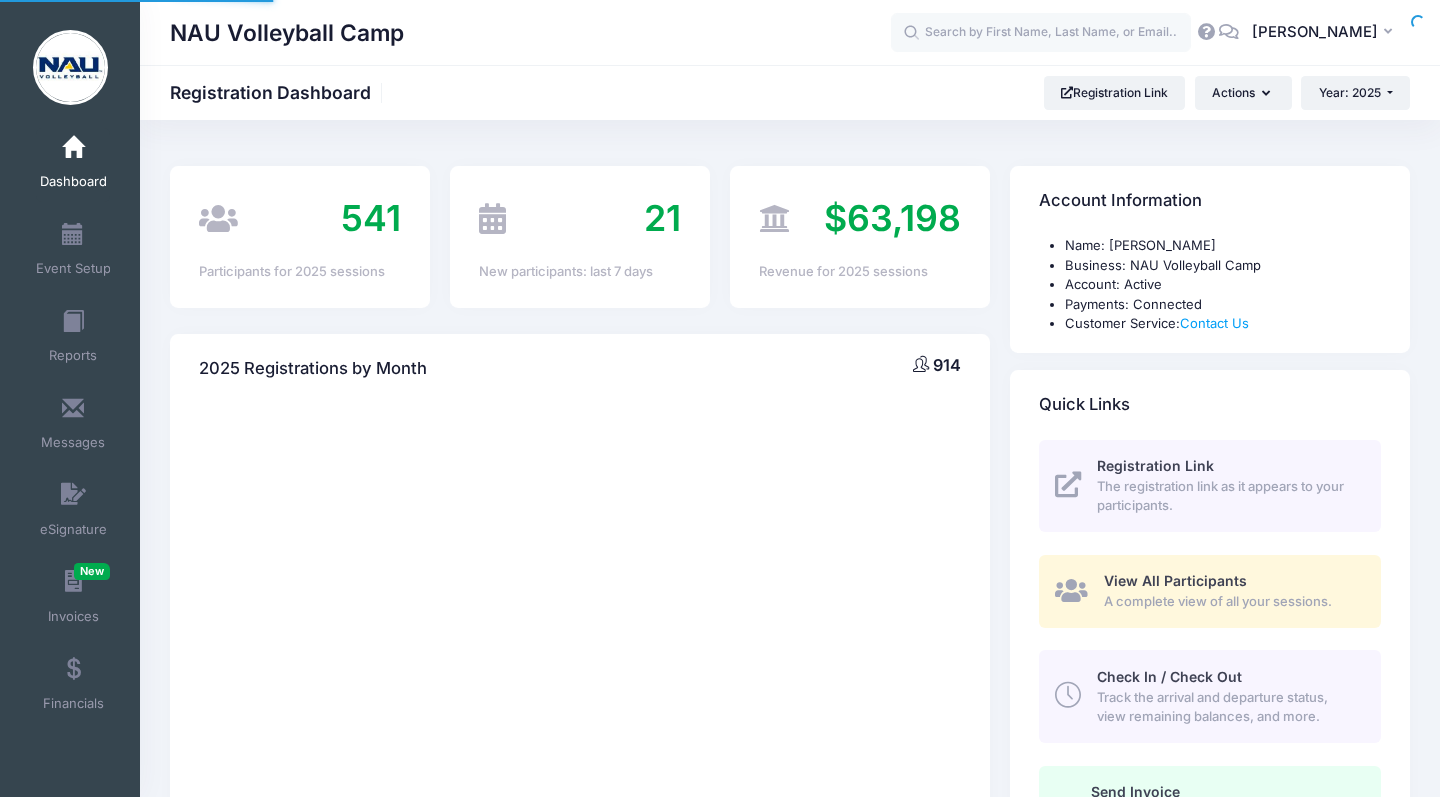 scroll, scrollTop: 0, scrollLeft: 0, axis: both 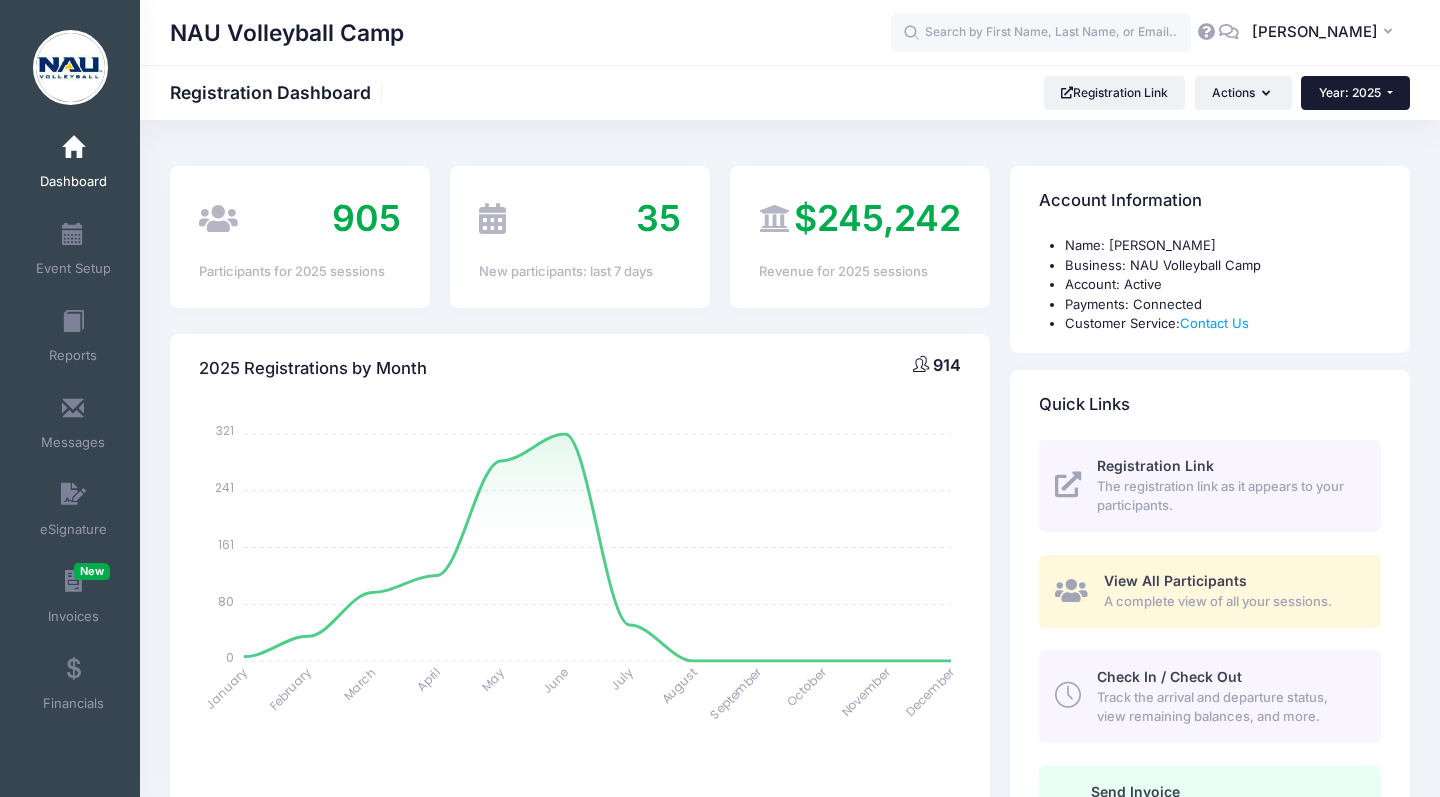 click on "Year: 2025" at bounding box center (1355, 93) 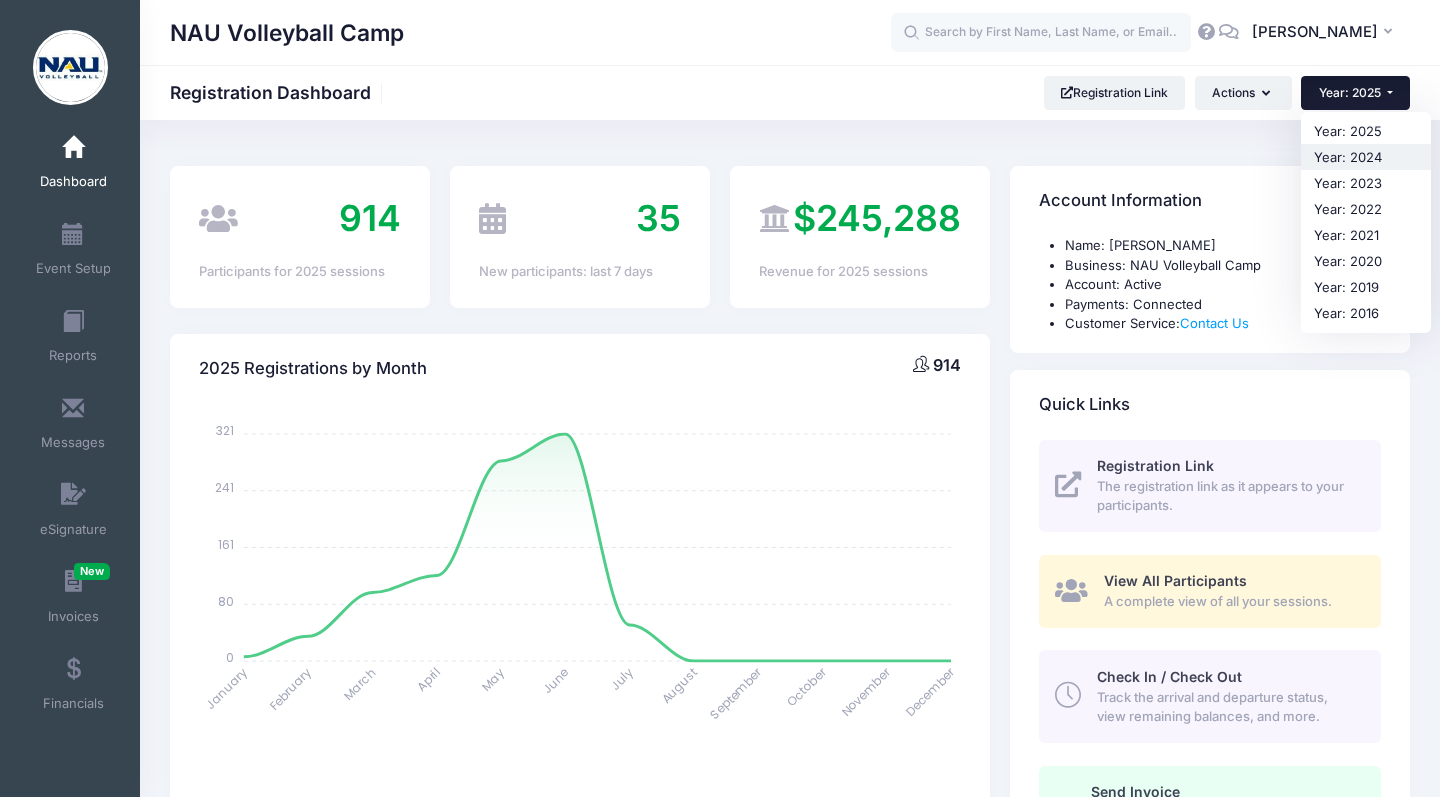 click on "Year: 2024" at bounding box center [1366, 157] 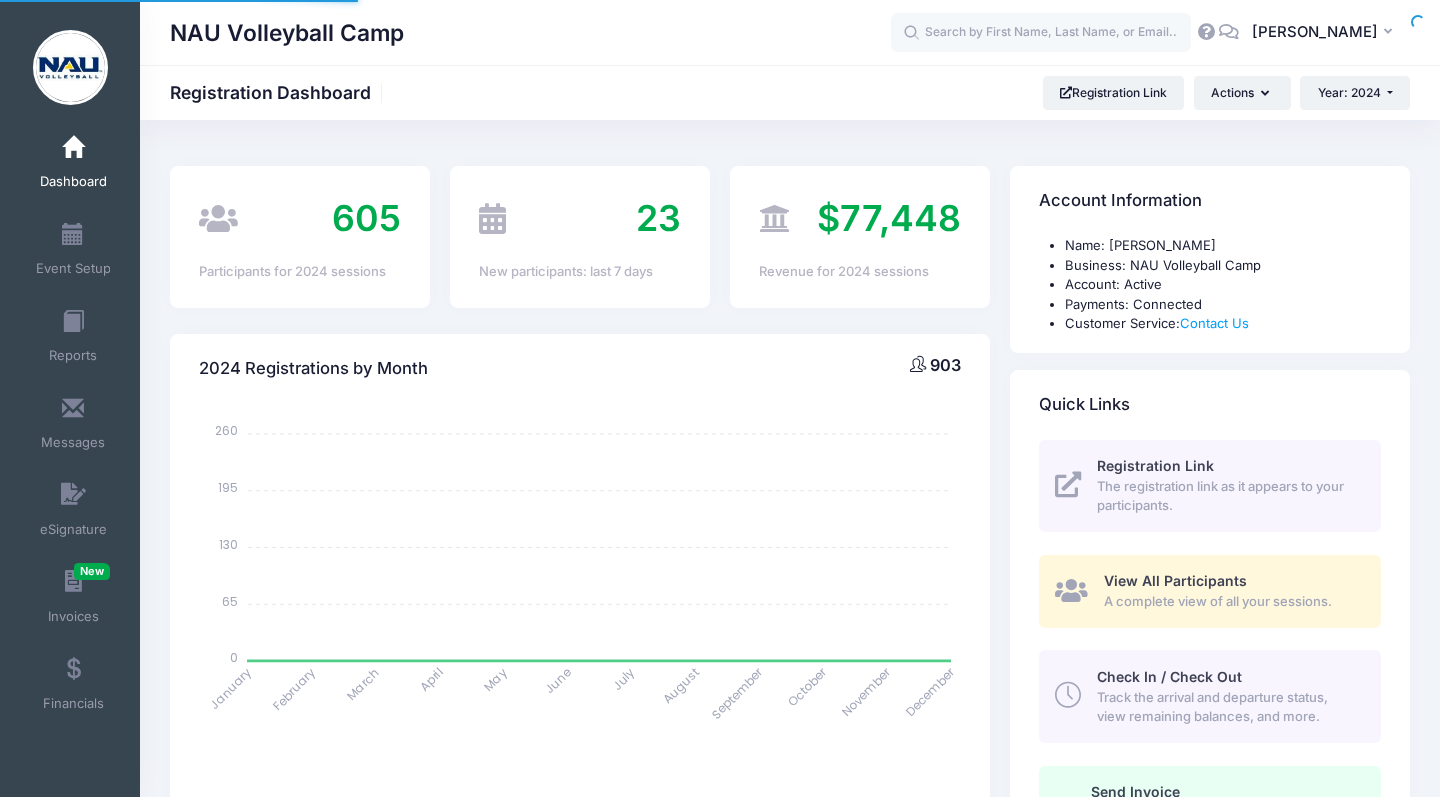 scroll, scrollTop: 0, scrollLeft: 0, axis: both 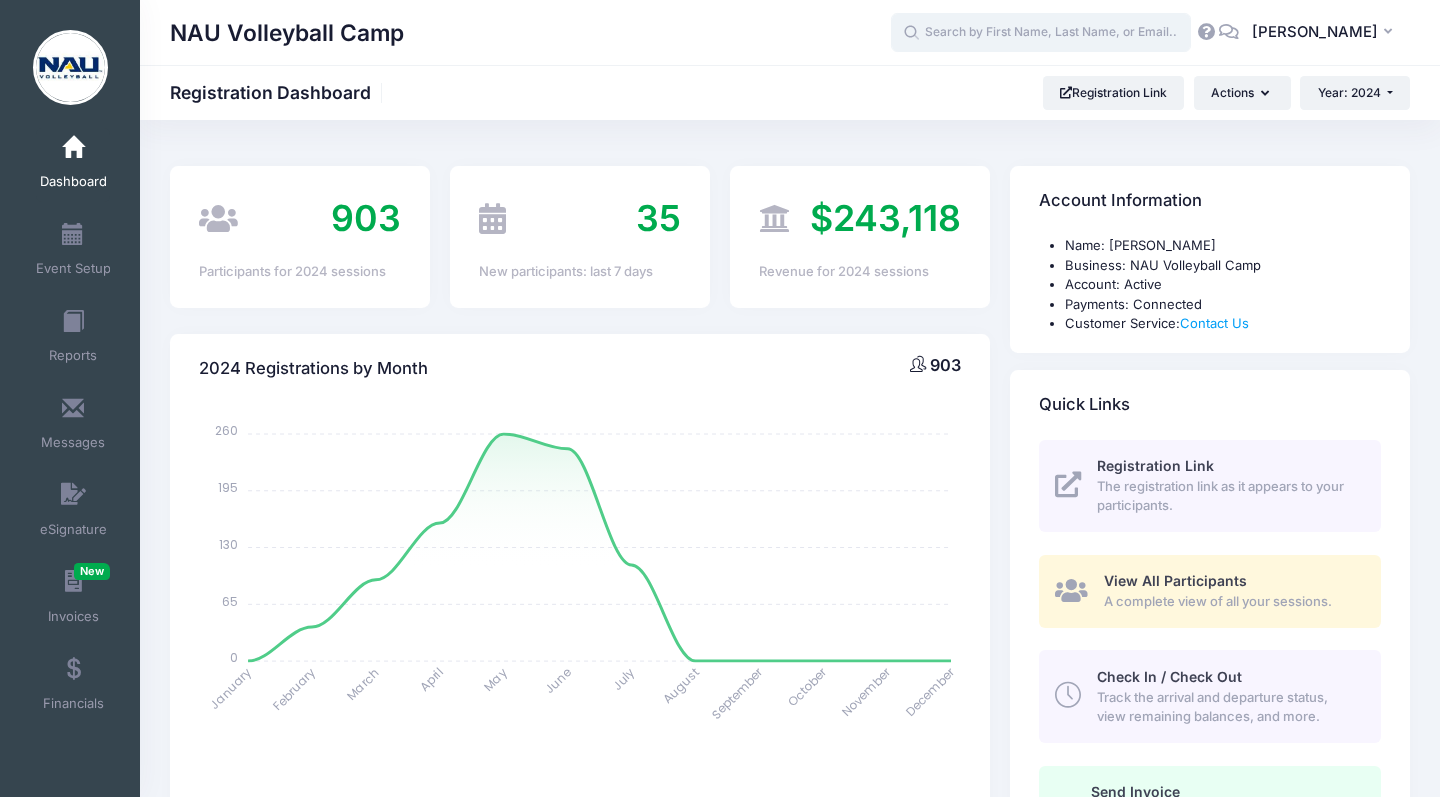 click at bounding box center (1041, 33) 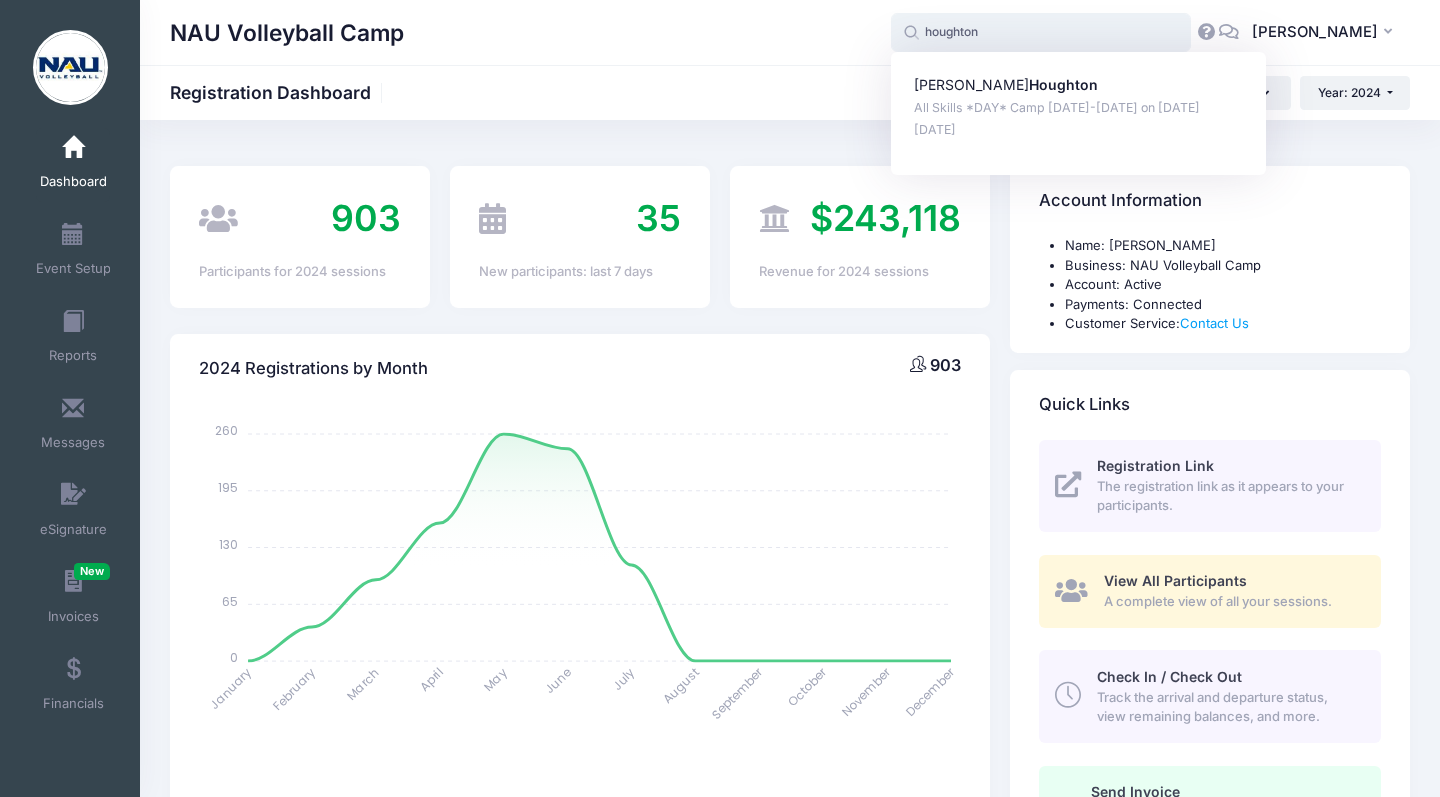 type on "houghton" 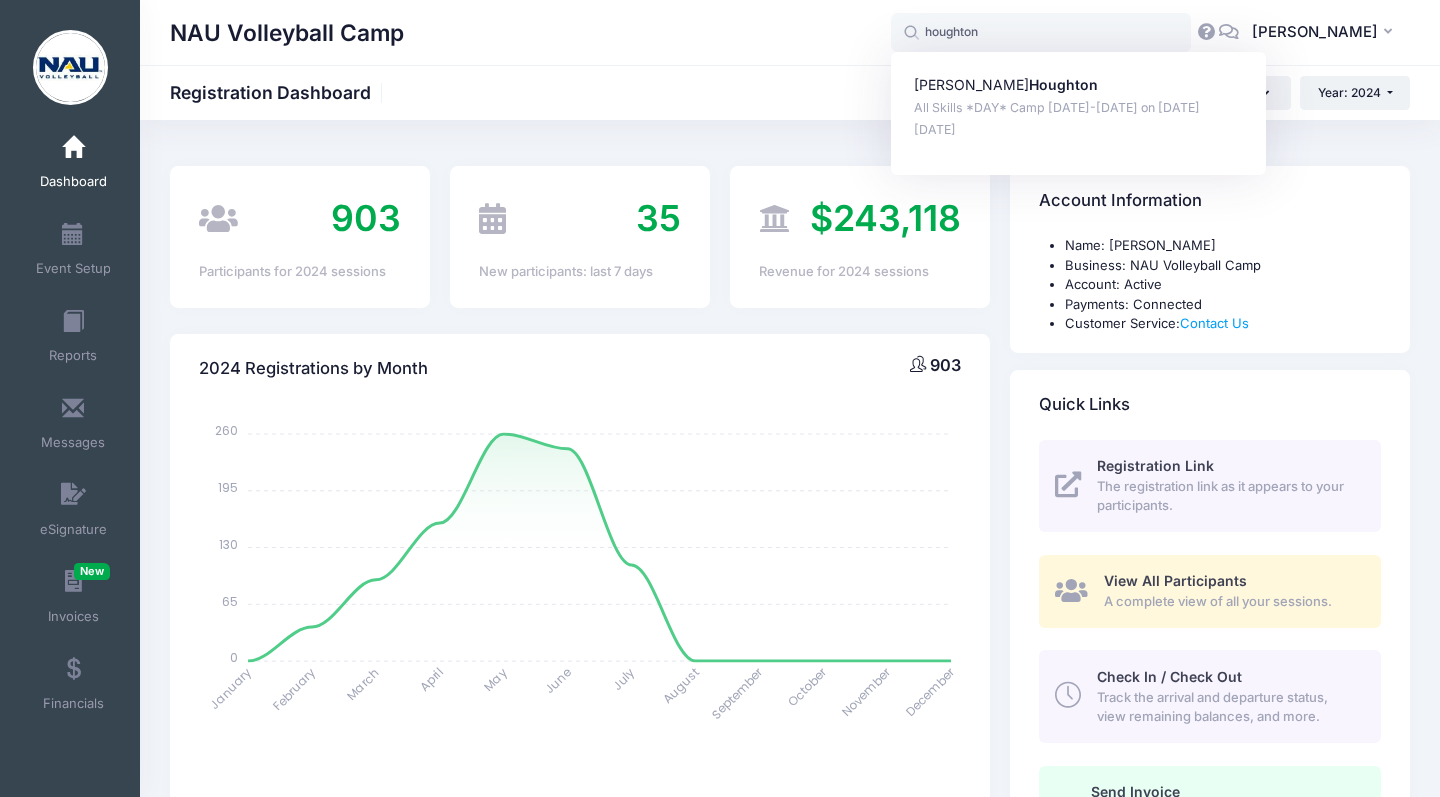 click at bounding box center (73, 148) 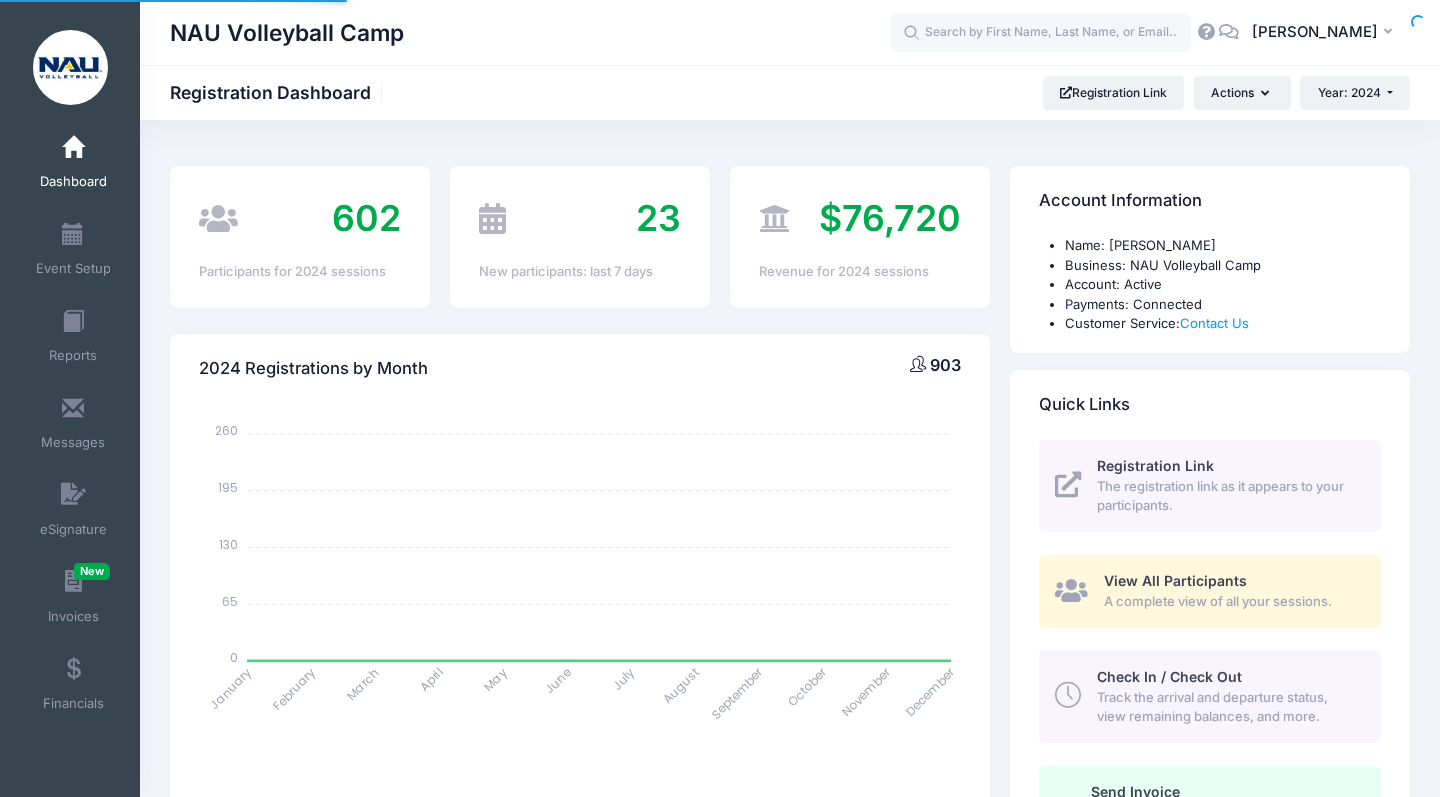 scroll, scrollTop: 0, scrollLeft: 0, axis: both 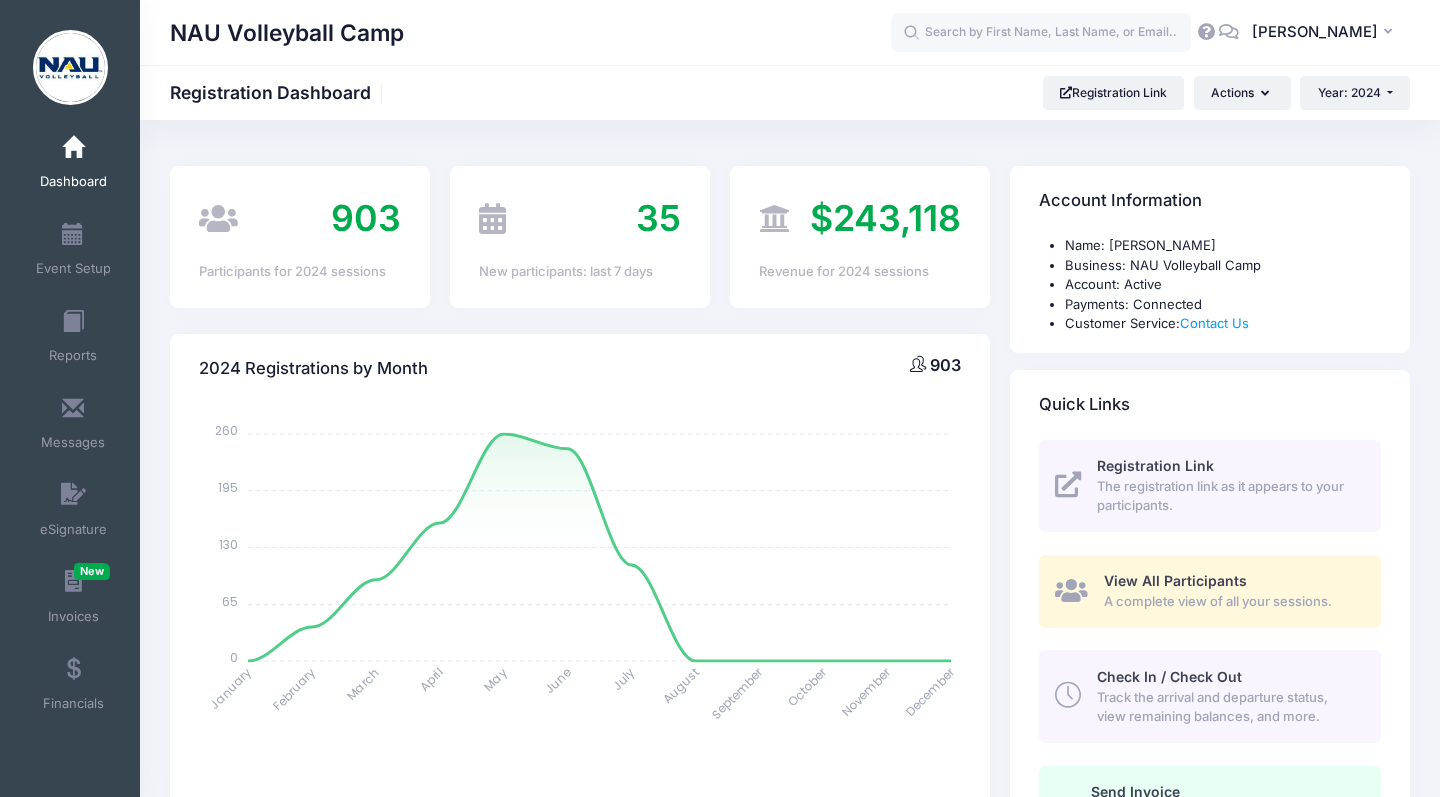 click on "NAU Volleyball Camp
Registration Dashboard
Registration Link Actions
Year: 2024
Year: 2025
Year: 2024
Year: 2023
Year: 2022
Year: 2021" at bounding box center [790, 93] 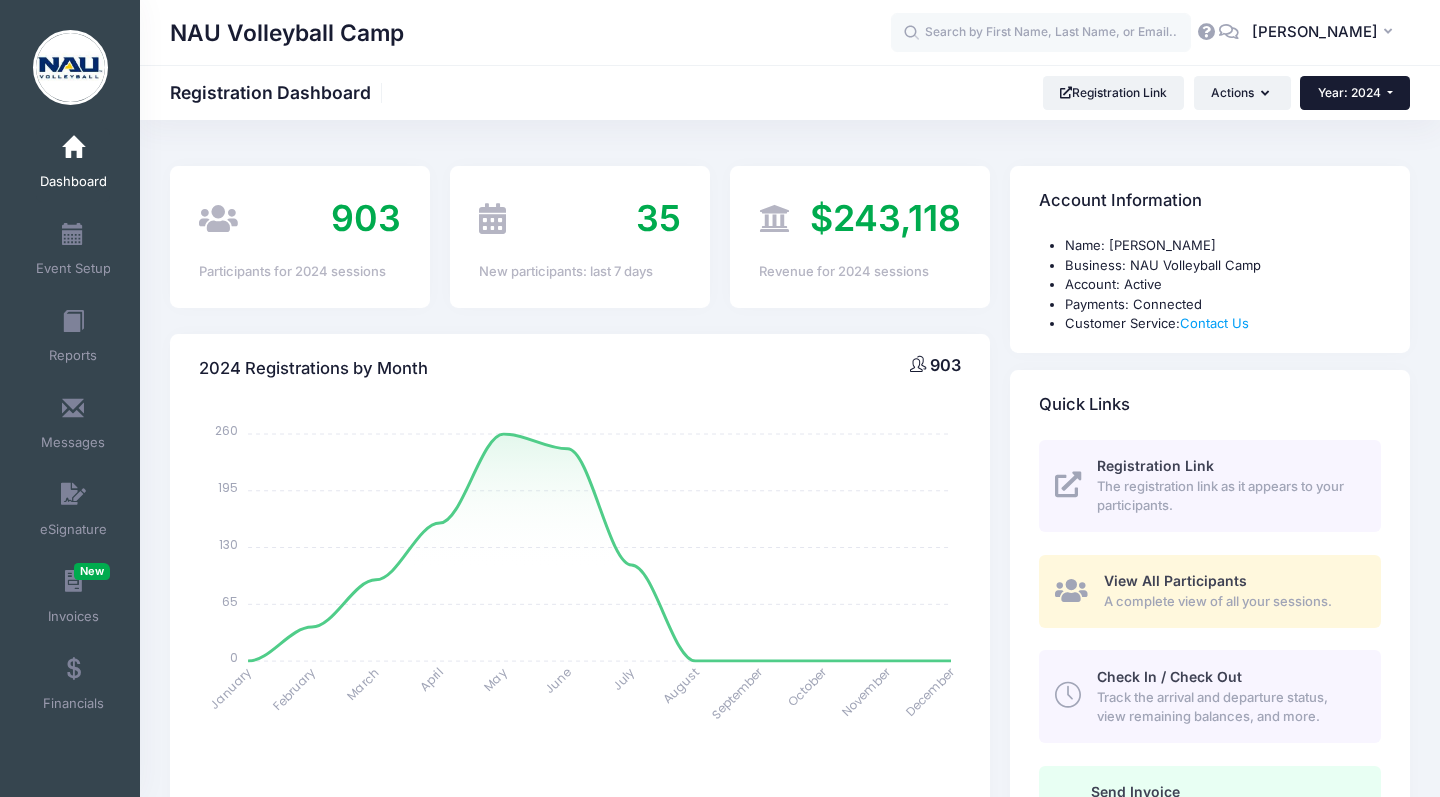 click on "Year: 2024" at bounding box center (1349, 92) 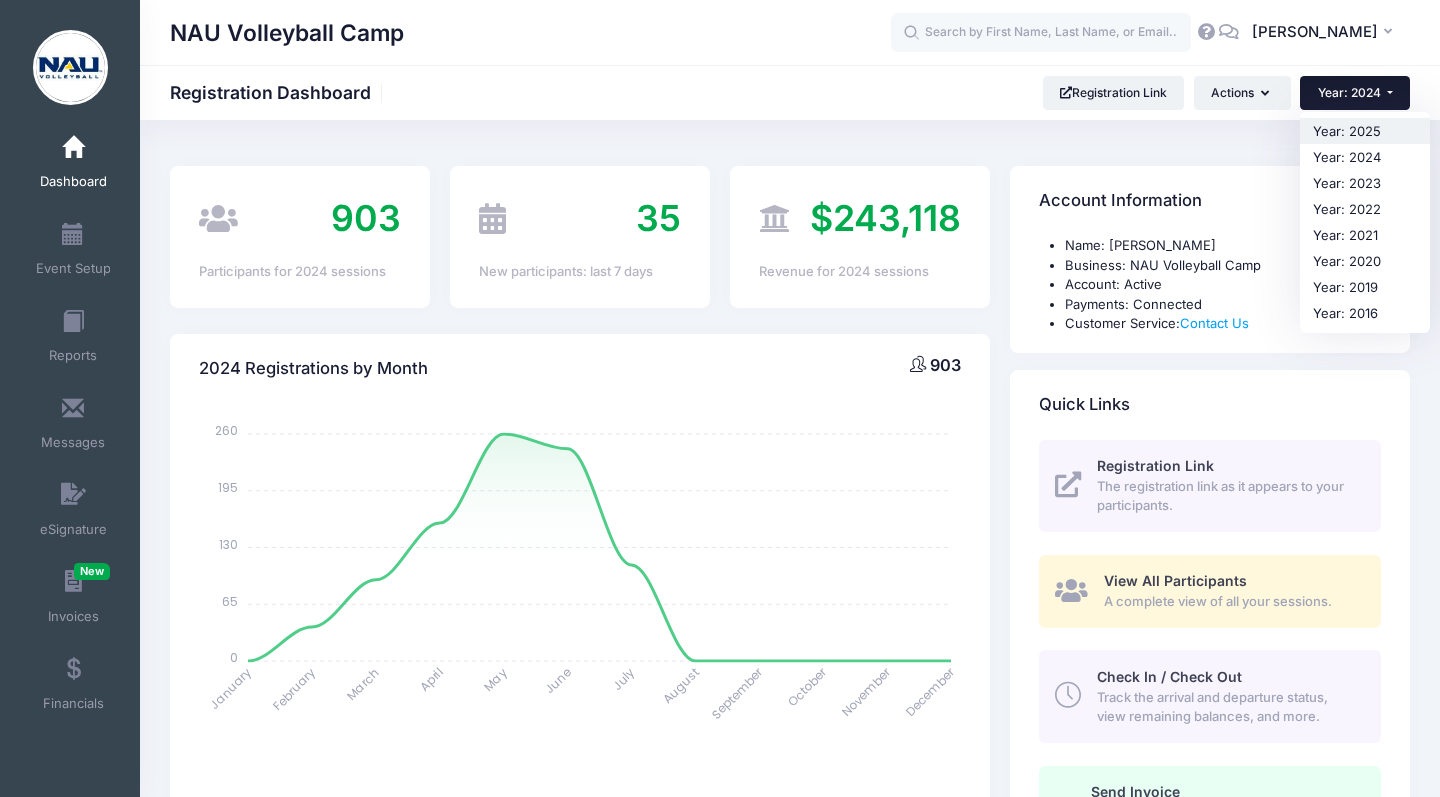 click on "Year: 2025" at bounding box center [1365, 131] 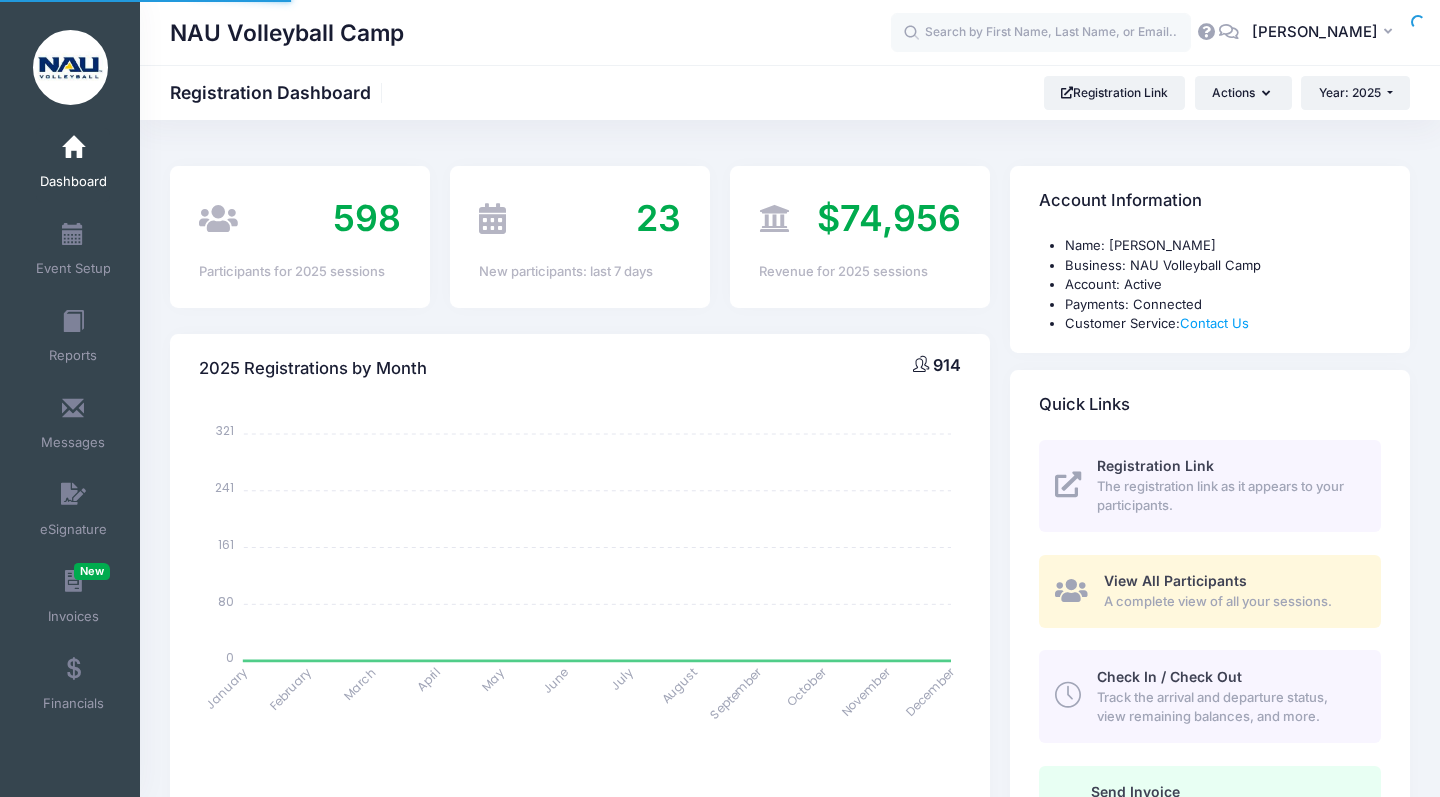 scroll, scrollTop: 0, scrollLeft: 0, axis: both 